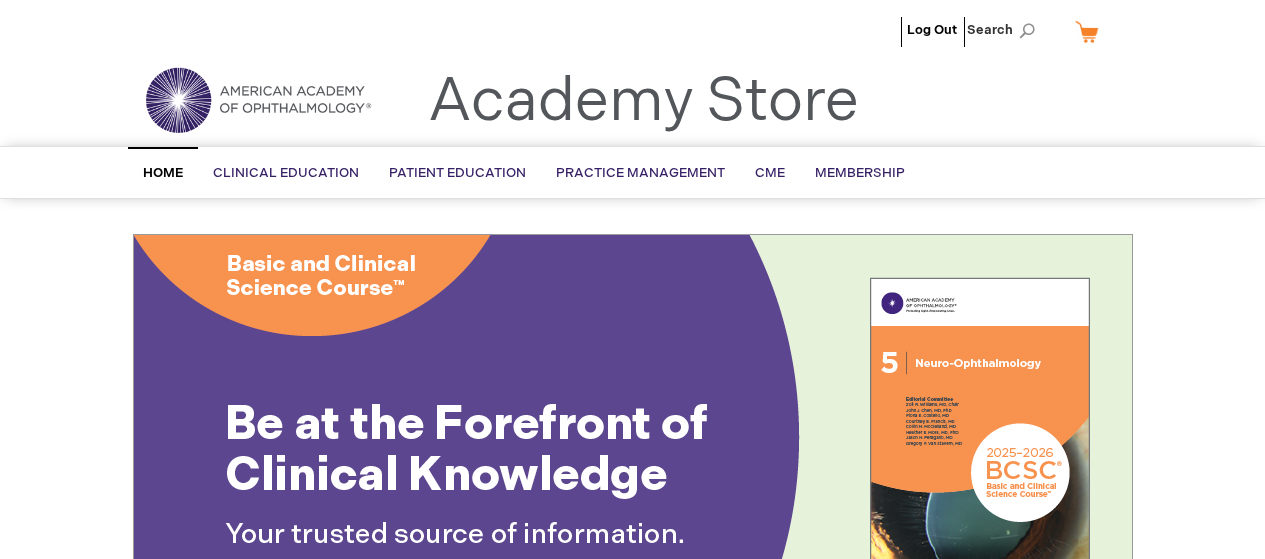 scroll, scrollTop: 0, scrollLeft: 0, axis: both 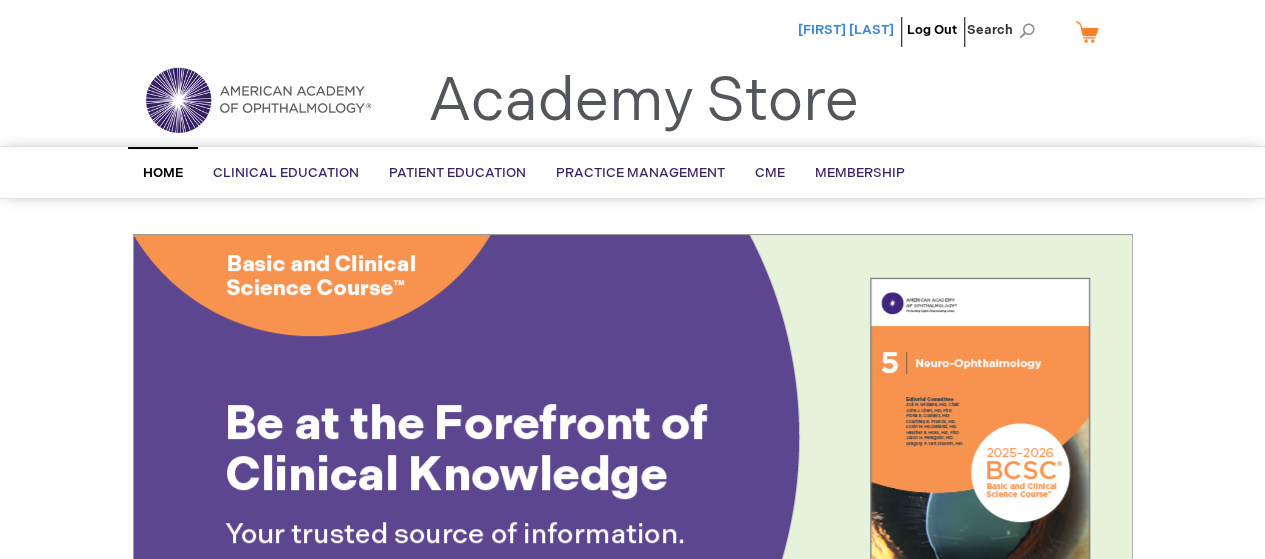click on "[FIRST] [LAST]" at bounding box center [846, 30] 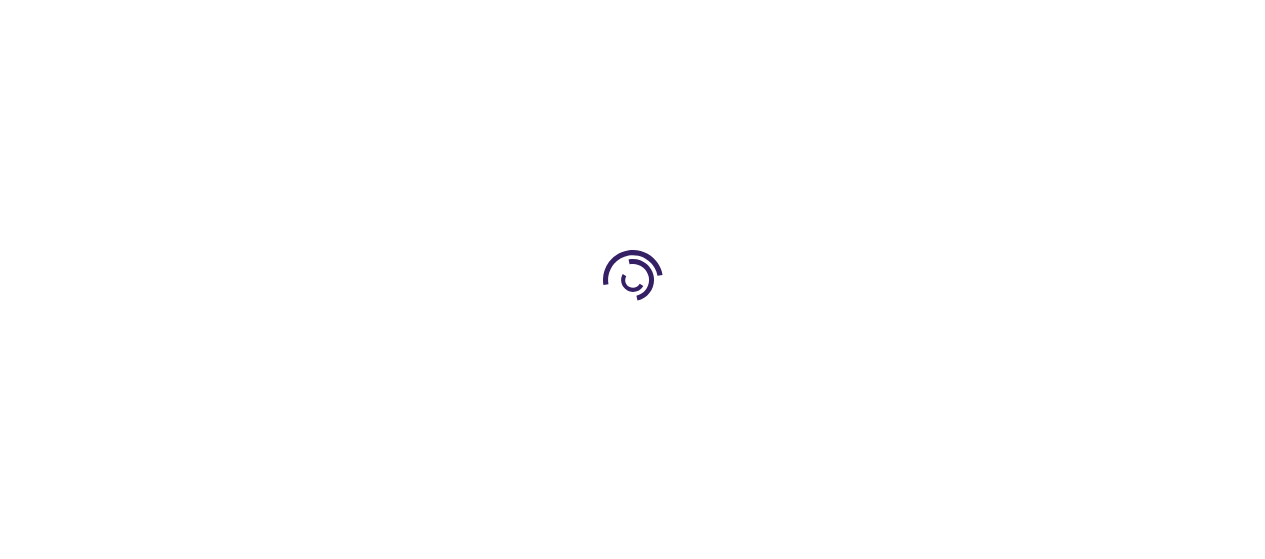 scroll, scrollTop: 300, scrollLeft: 0, axis: vertical 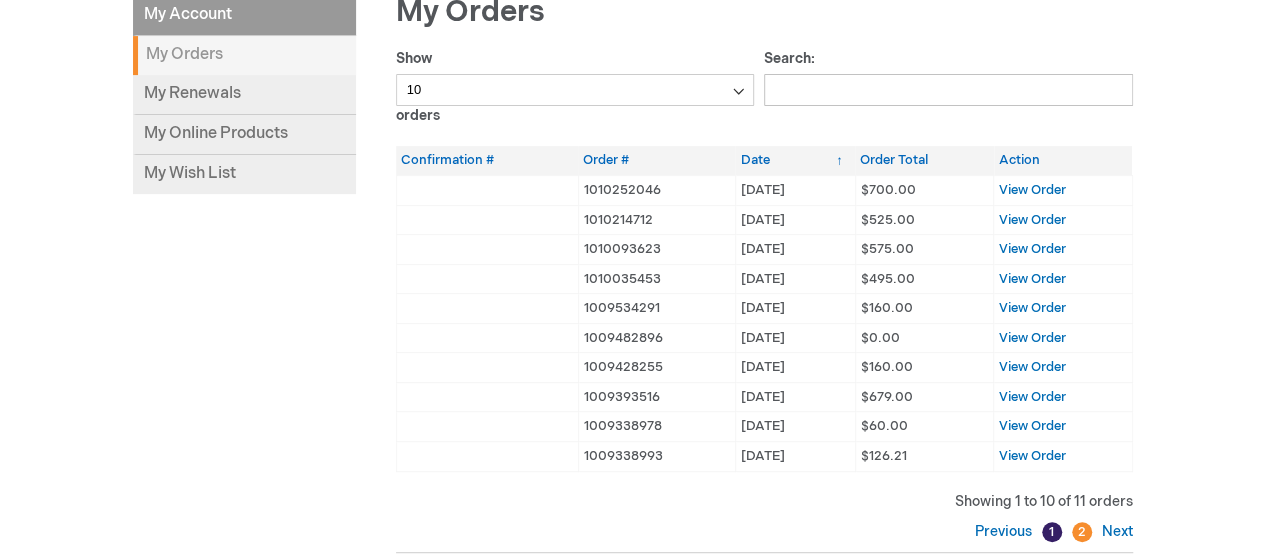 click on "2" at bounding box center (1082, 532) 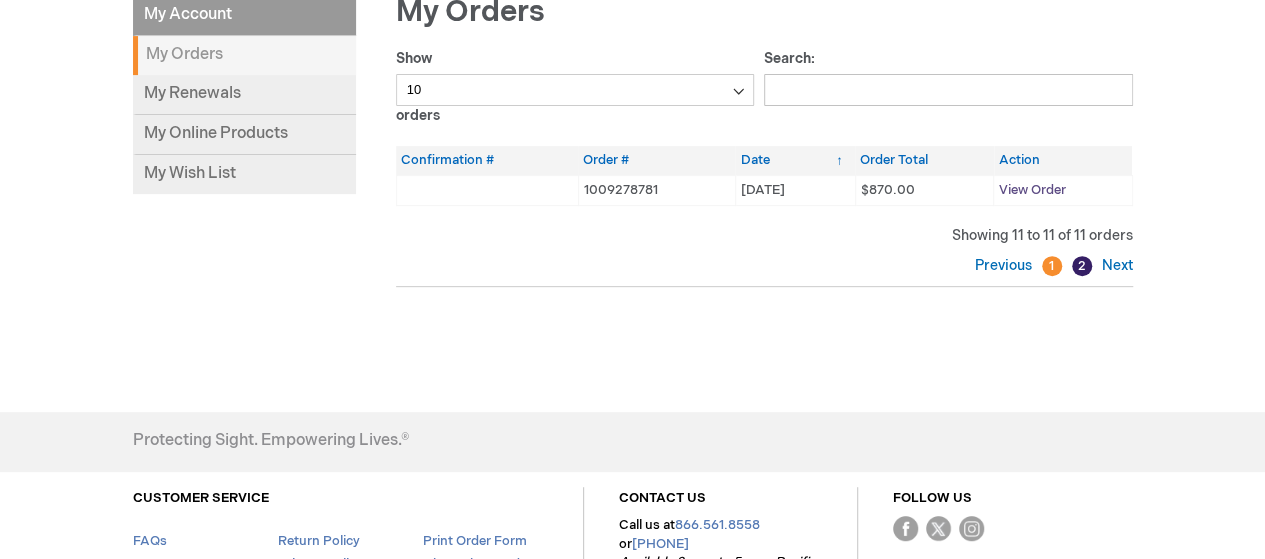 click on "View Order" at bounding box center [1032, 190] 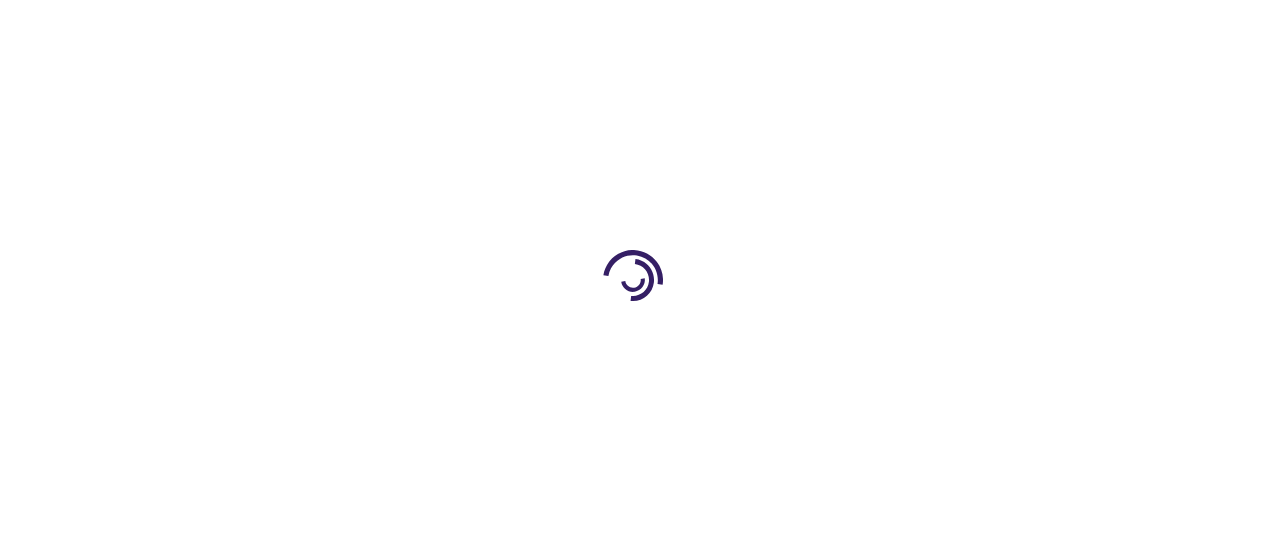 scroll, scrollTop: 0, scrollLeft: 0, axis: both 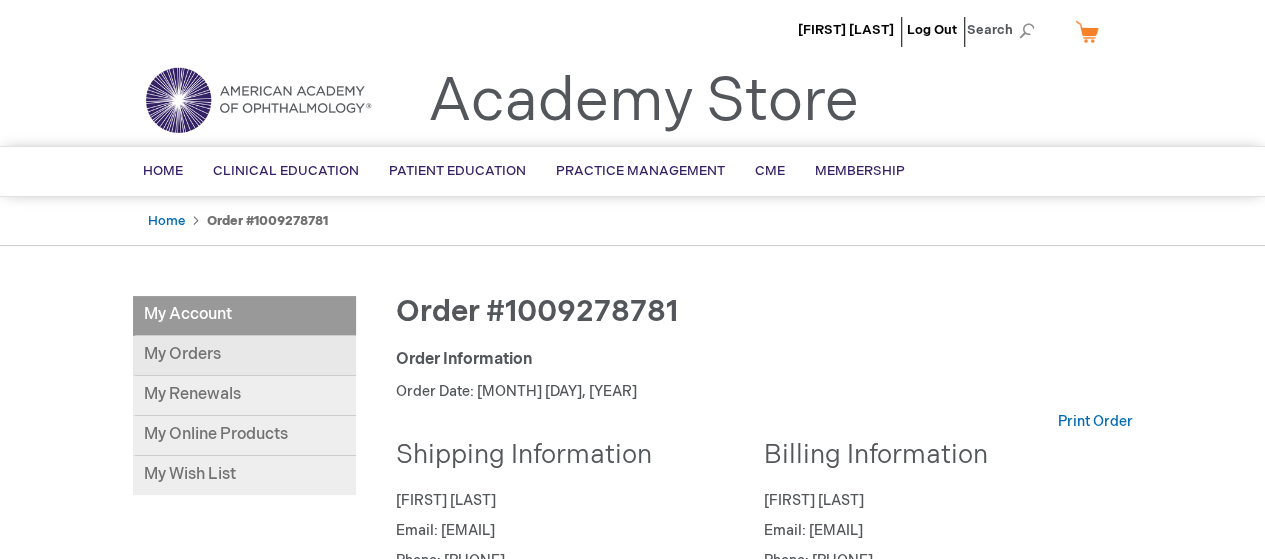 click on "My Orders" at bounding box center (244, 356) 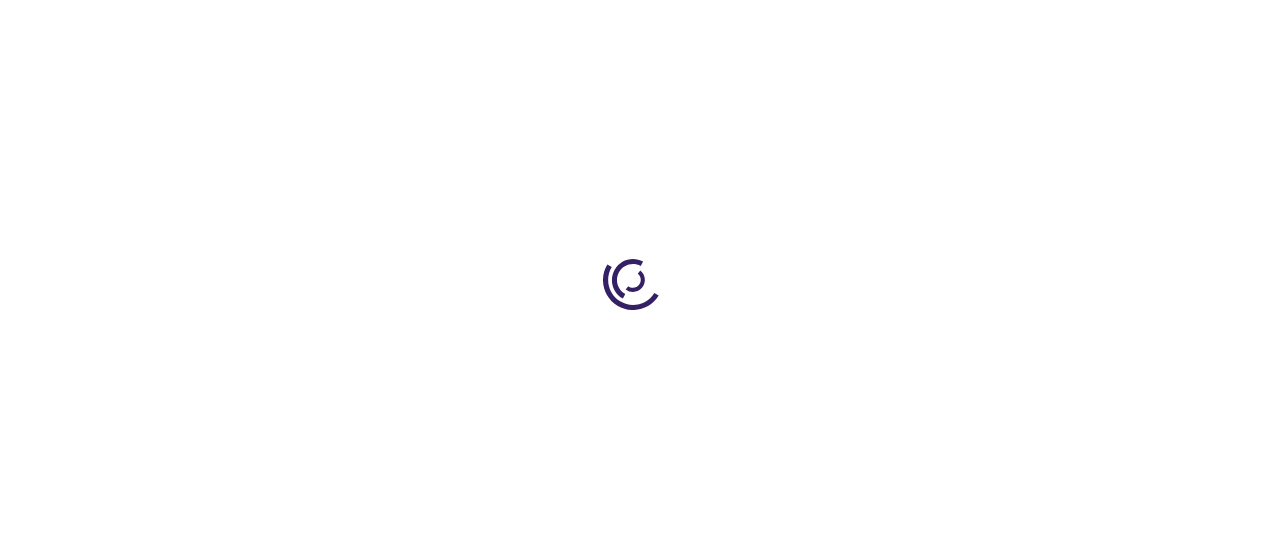 scroll, scrollTop: 0, scrollLeft: 0, axis: both 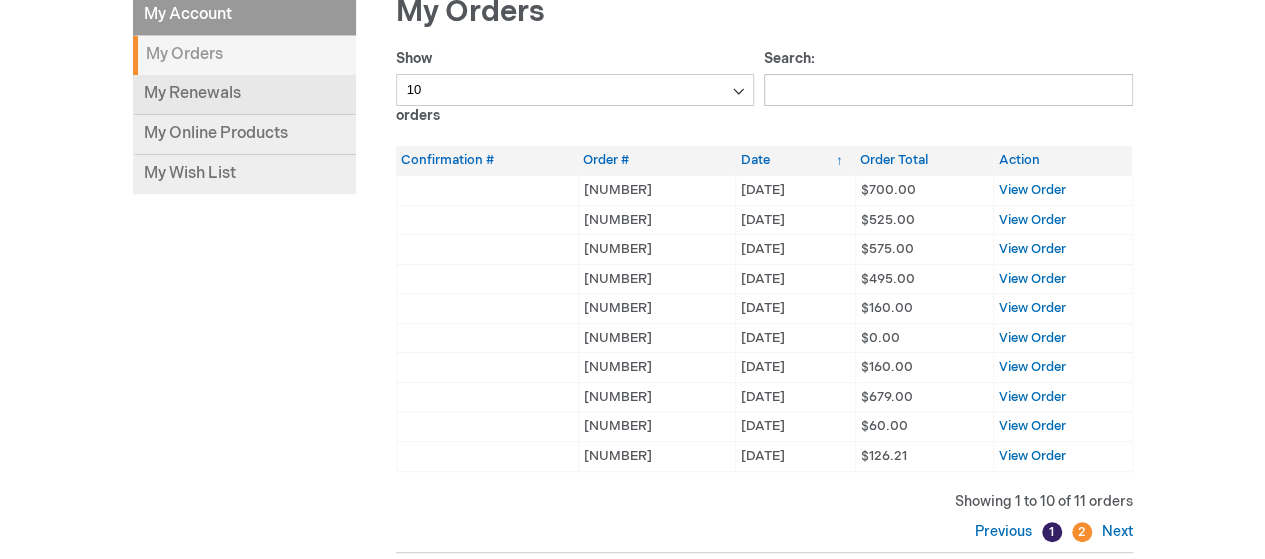 click on "My Renewals" at bounding box center [244, 95] 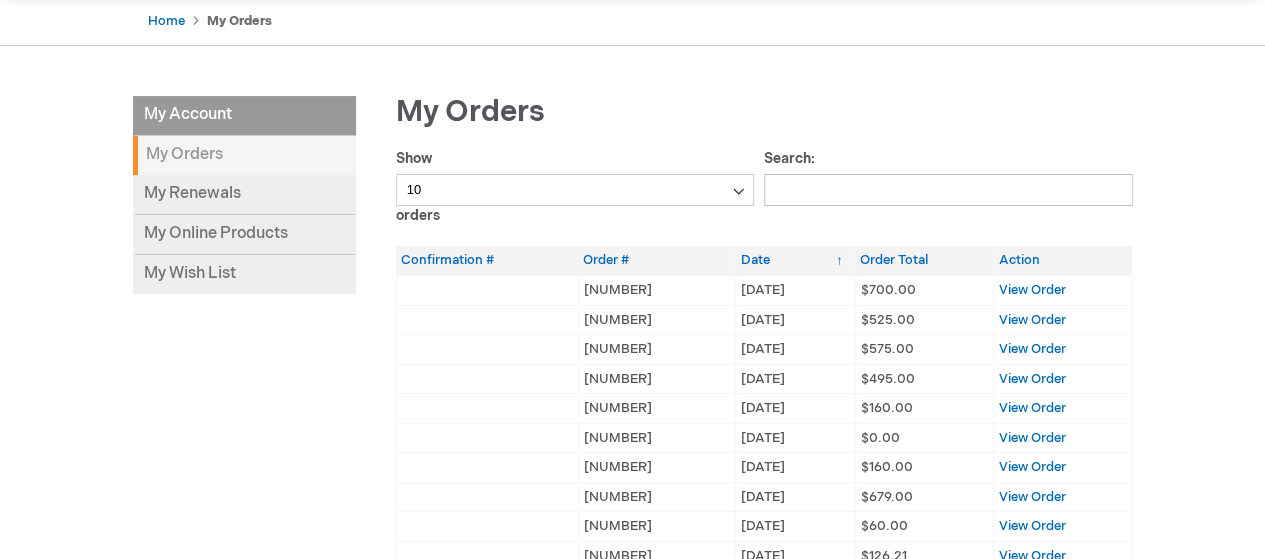 scroll, scrollTop: 100, scrollLeft: 0, axis: vertical 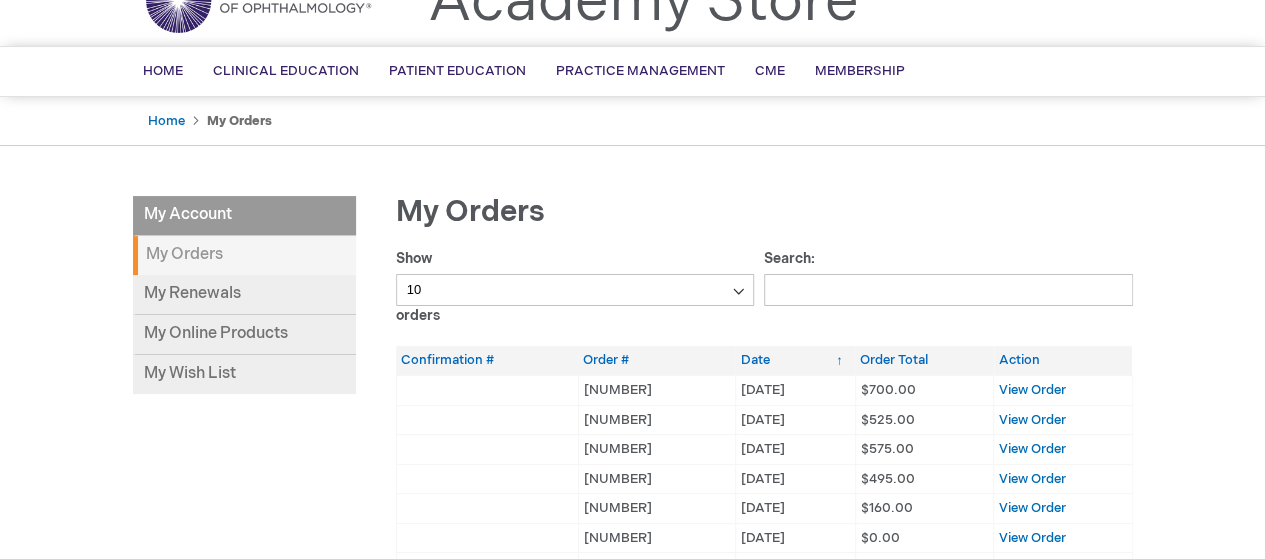 drag, startPoint x: 626, startPoint y: 300, endPoint x: 639, endPoint y: 298, distance: 13.152946 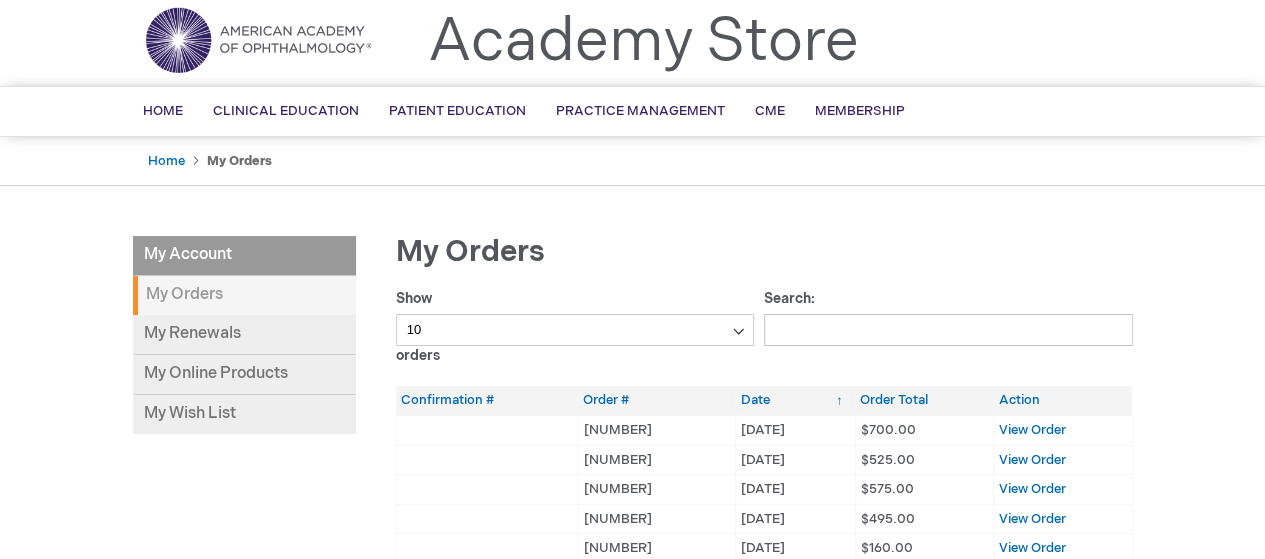 click on "Mohamed Anis
Log Out
Search
My Cart
CLOSE RECENTLY ADDED ITEM(S)
Close
There are no items in your cart. Please select a category or enter a keyword in the search field to begin shopping.
Toggle Nav
Academy Store
Menu
Search
Search" at bounding box center (632, 587) 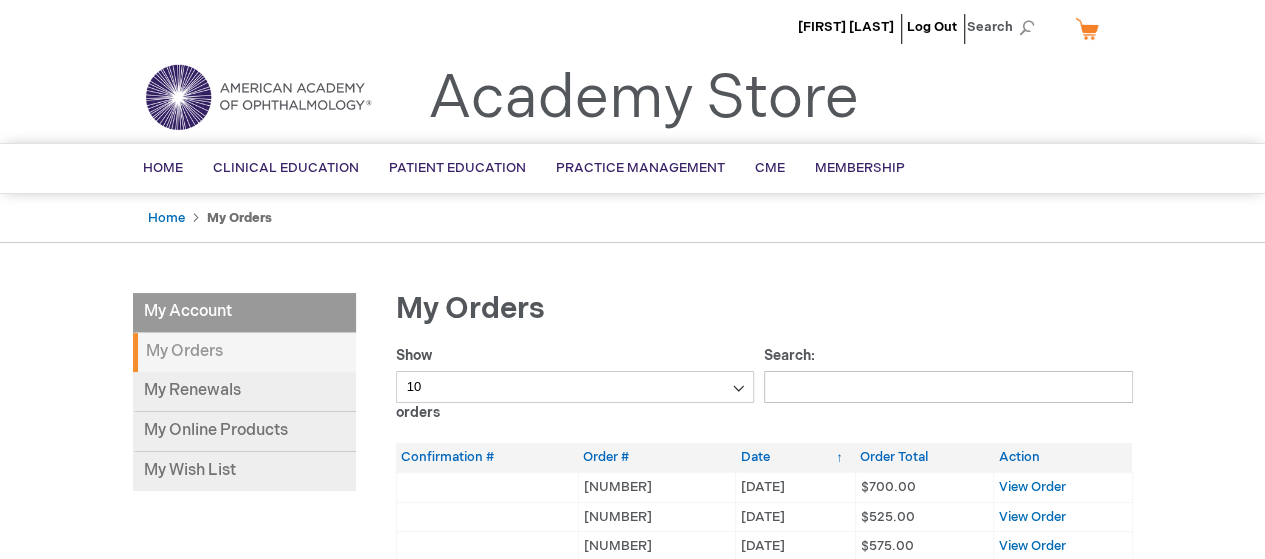 scroll, scrollTop: 0, scrollLeft: 0, axis: both 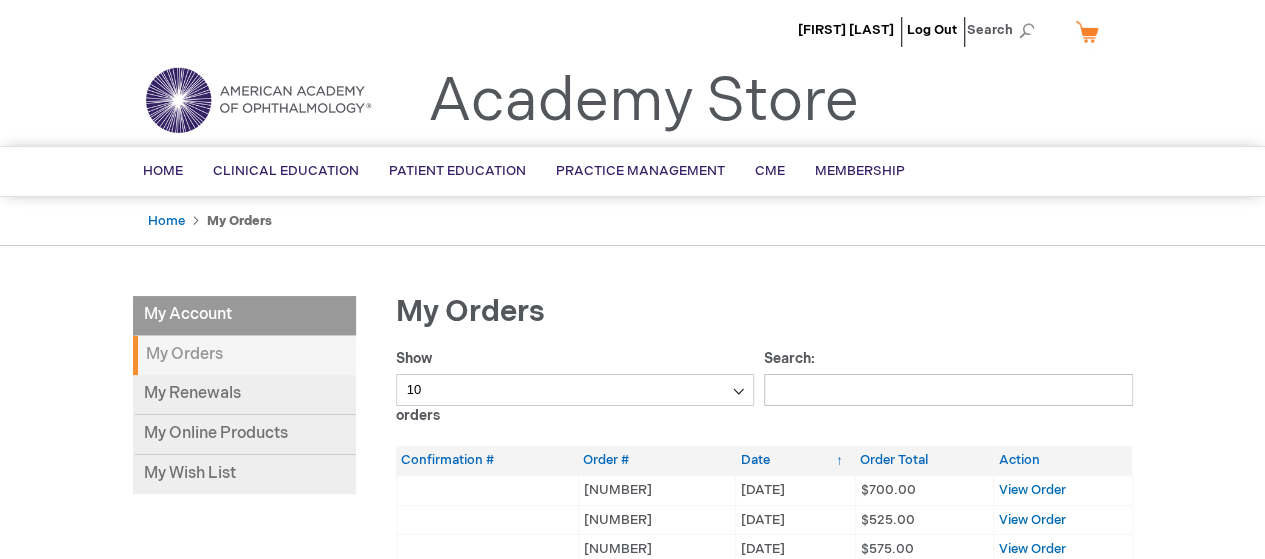 click on "My Orders" at bounding box center (244, 355) 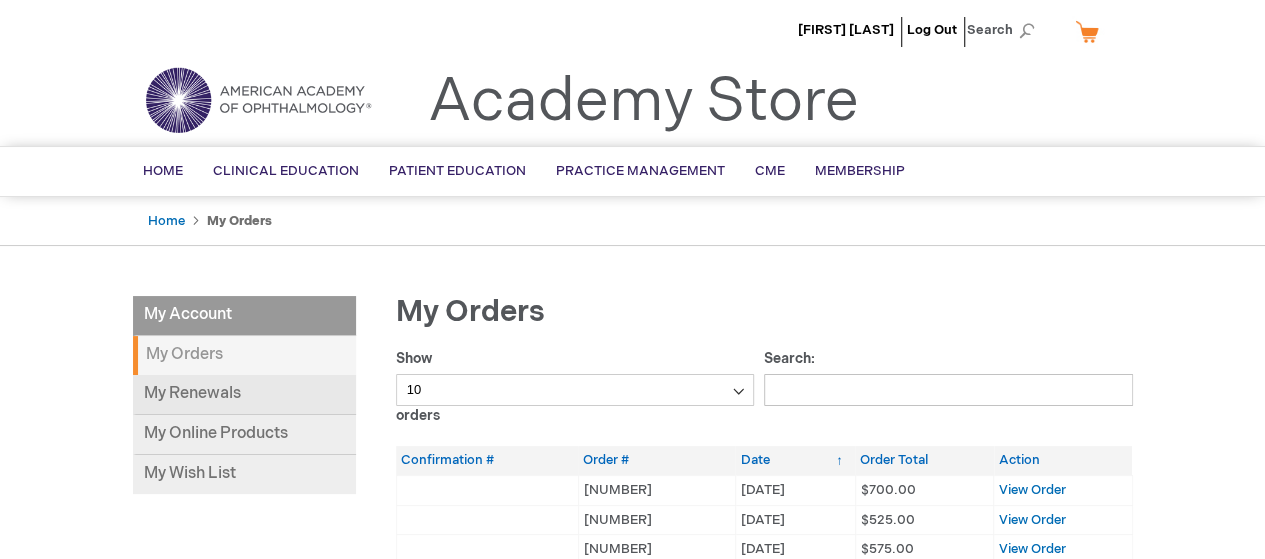 click on "My Renewals" at bounding box center [244, 395] 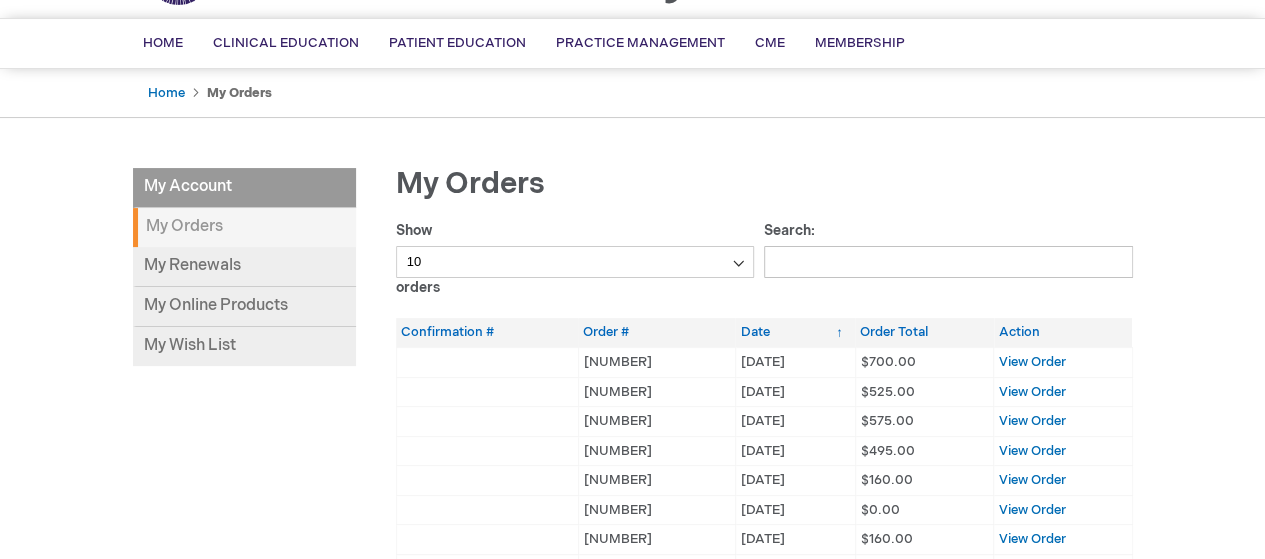 scroll, scrollTop: 200, scrollLeft: 0, axis: vertical 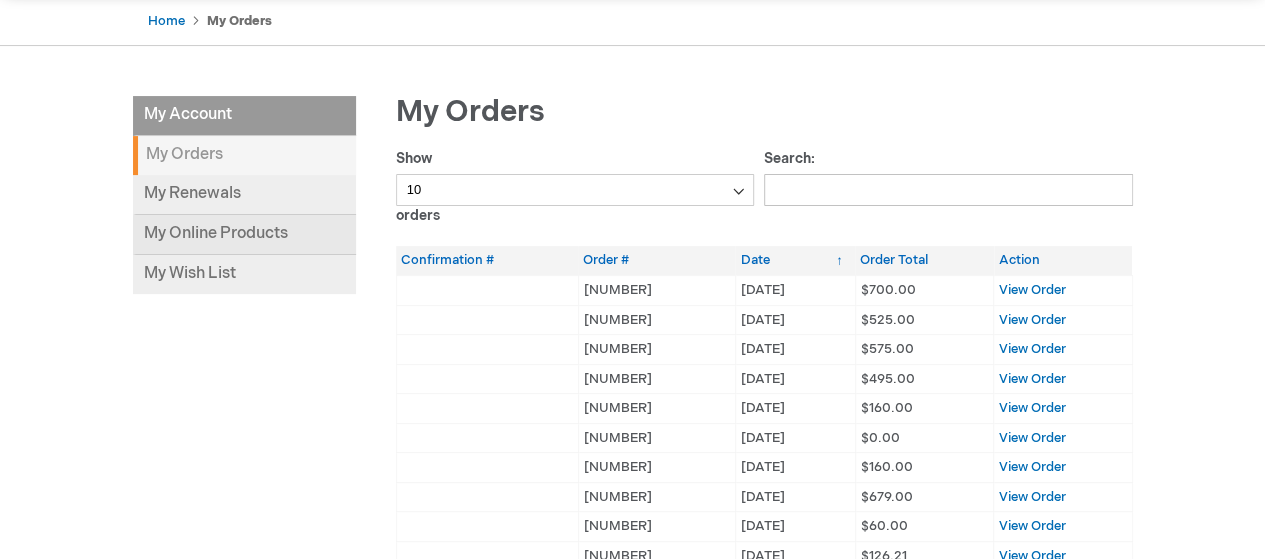 click on "My Online Products" at bounding box center [244, 235] 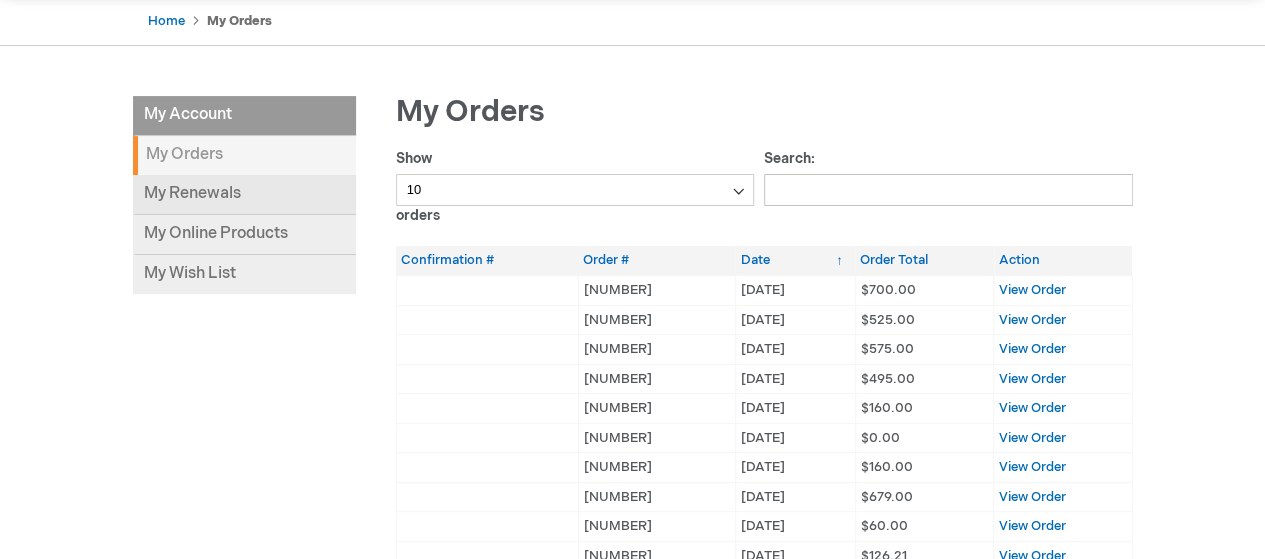 click on "My Renewals" at bounding box center [244, 195] 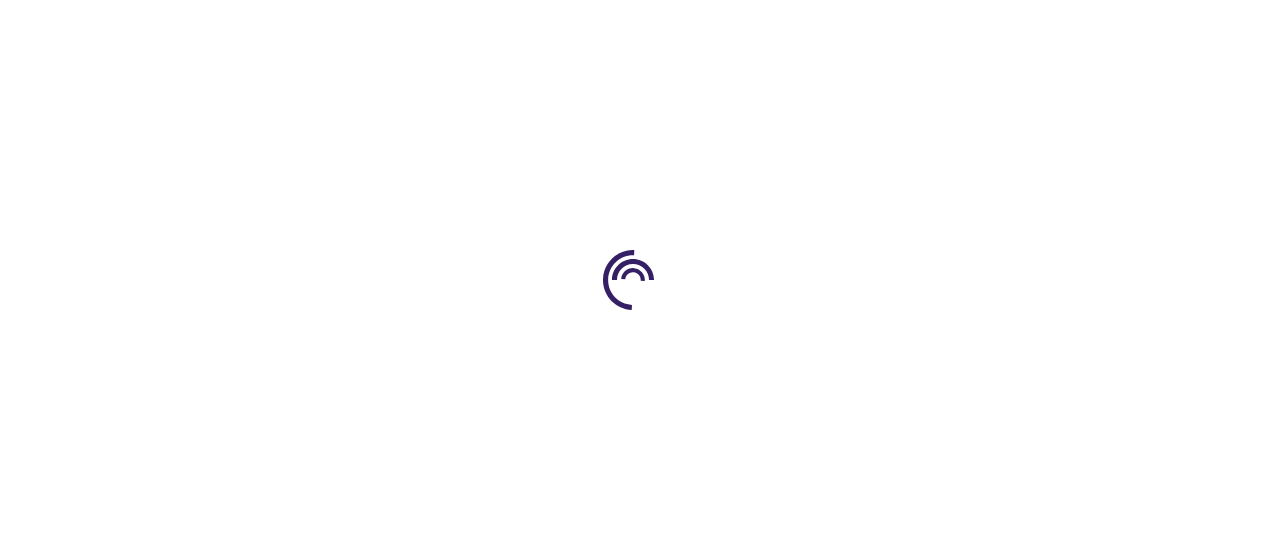 scroll, scrollTop: 0, scrollLeft: 0, axis: both 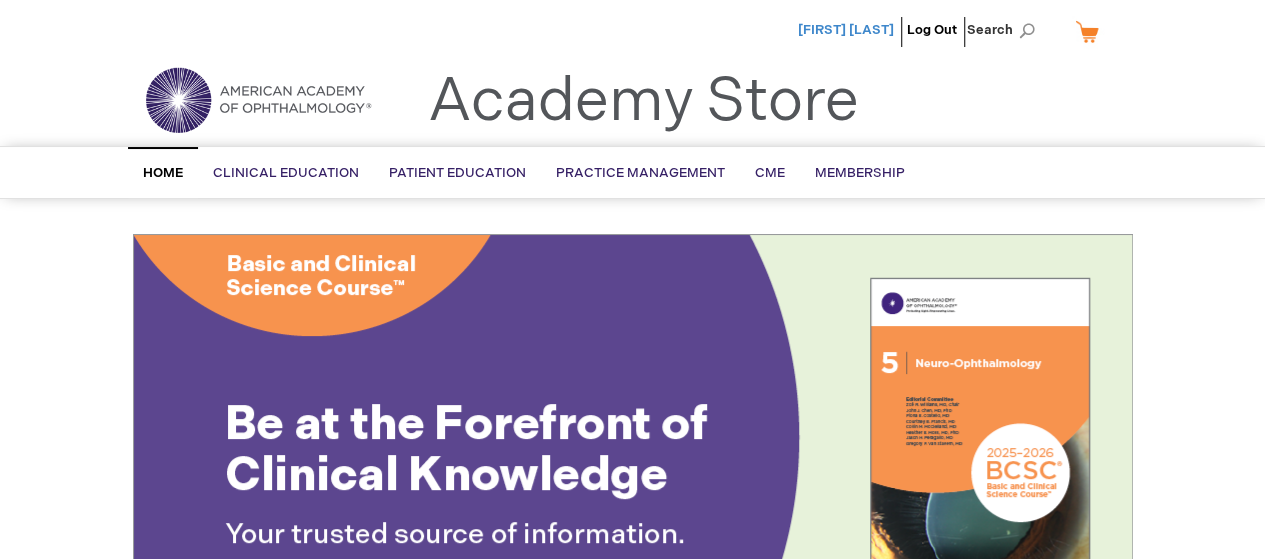 click on "[FIRST] [LAST]" at bounding box center (846, 30) 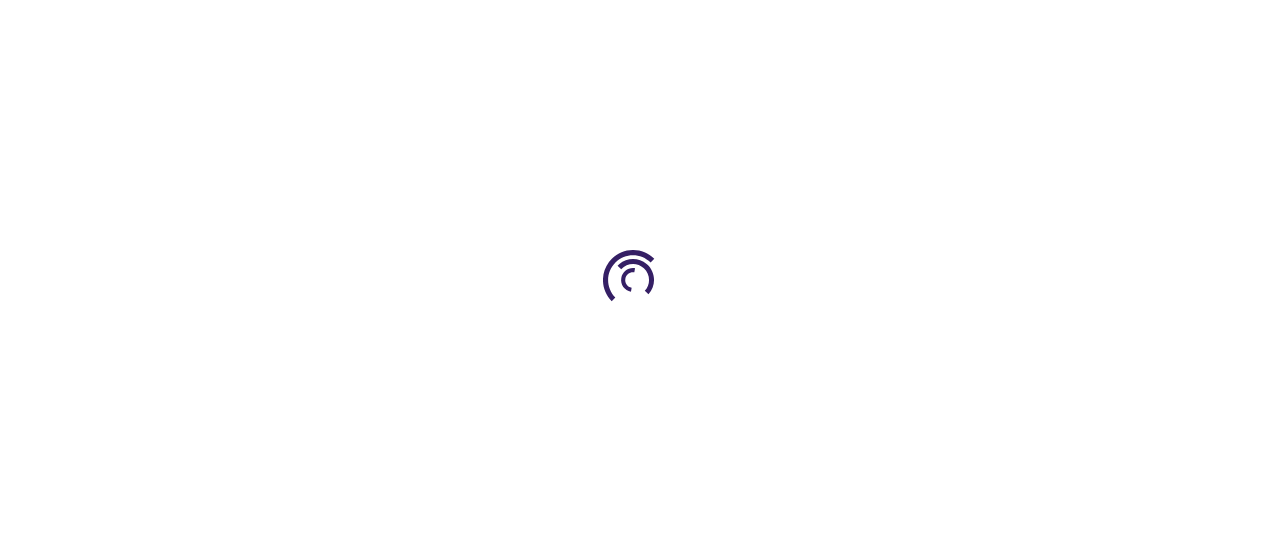 scroll, scrollTop: 0, scrollLeft: 0, axis: both 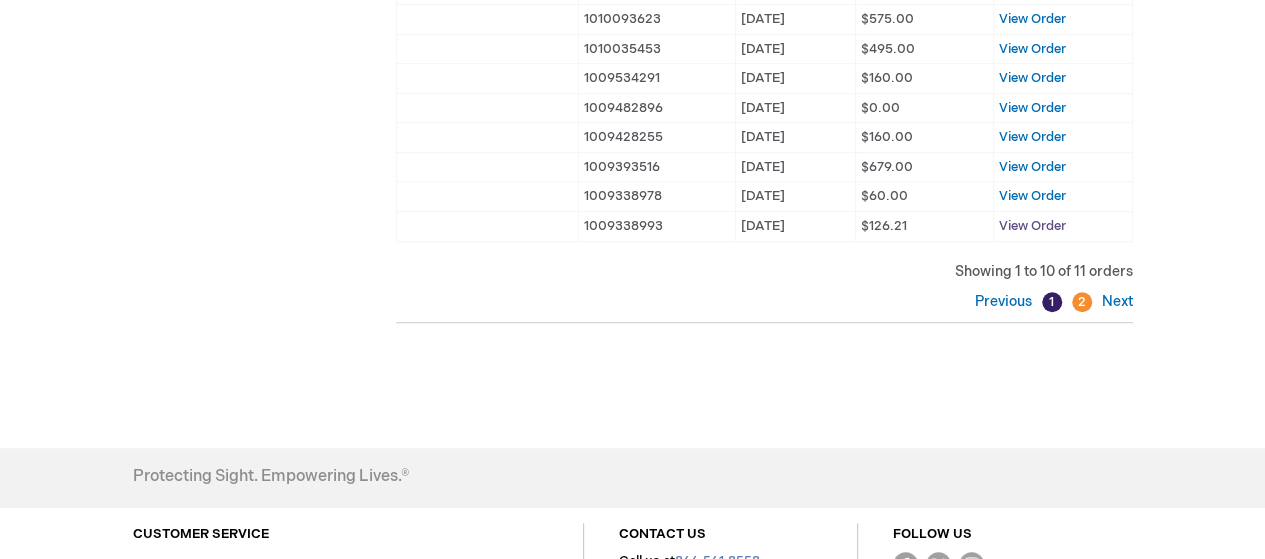 click on "View Order" at bounding box center (1032, 226) 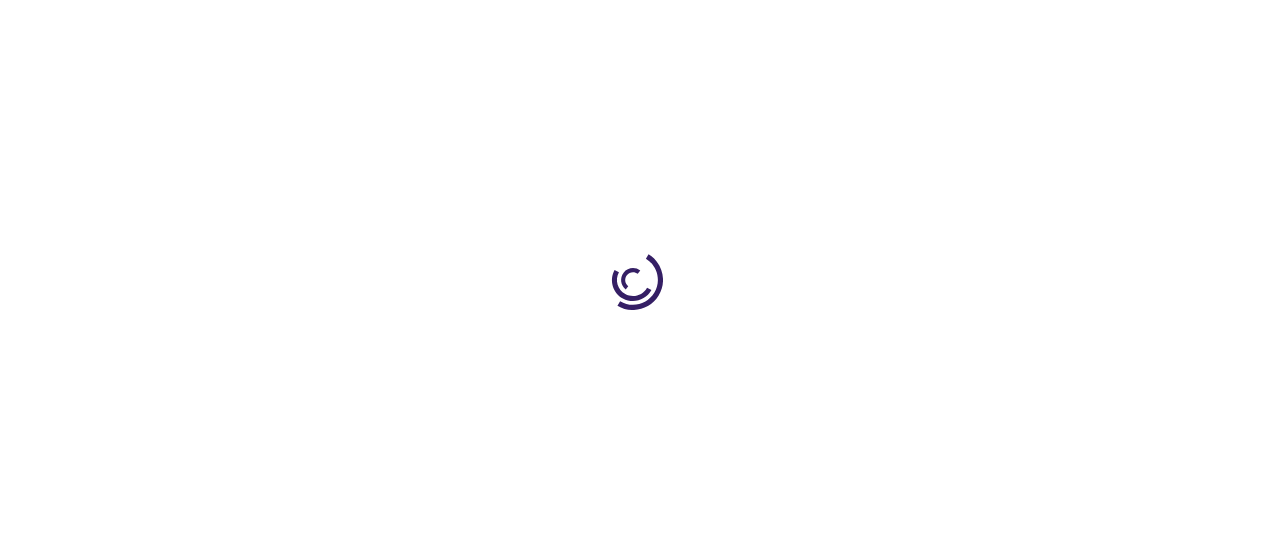 scroll, scrollTop: 0, scrollLeft: 0, axis: both 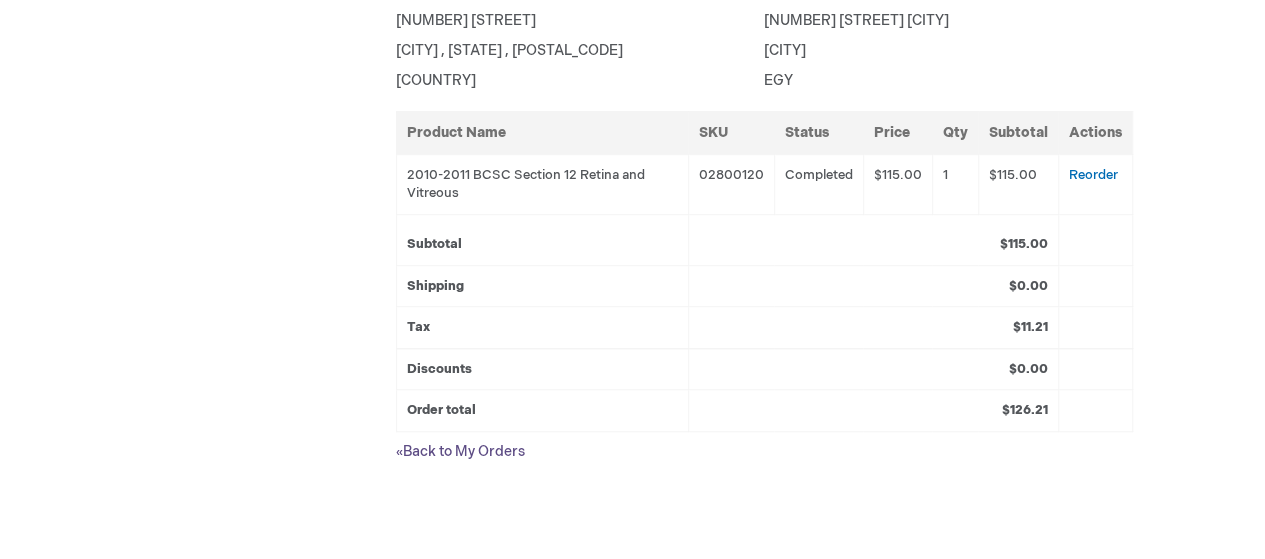 click on "«  Back to My Orders" at bounding box center [460, 451] 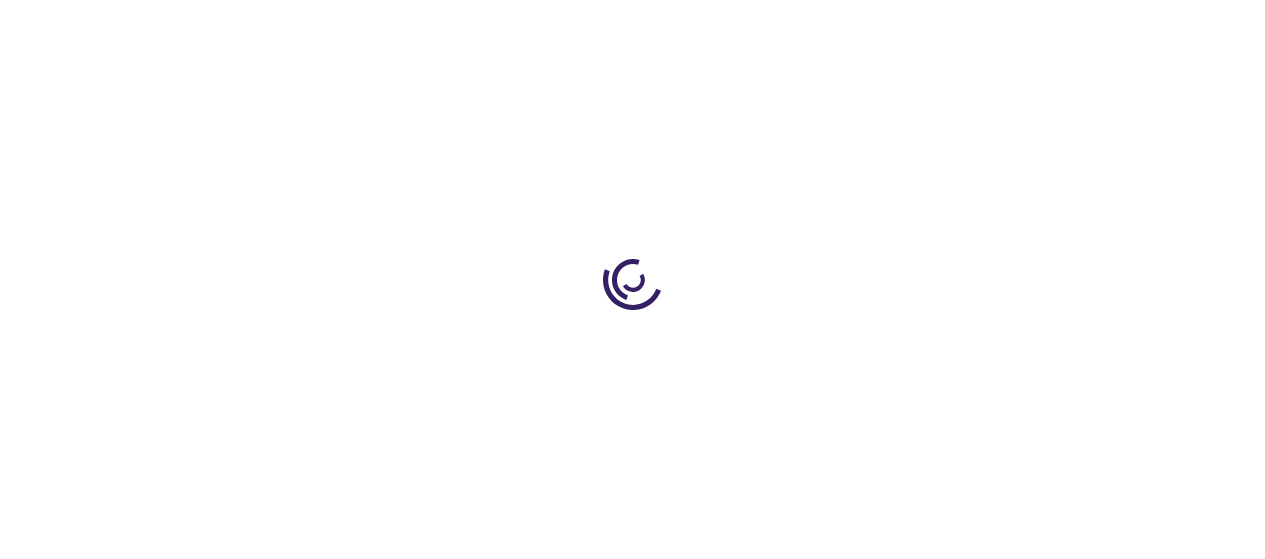 scroll, scrollTop: 0, scrollLeft: 0, axis: both 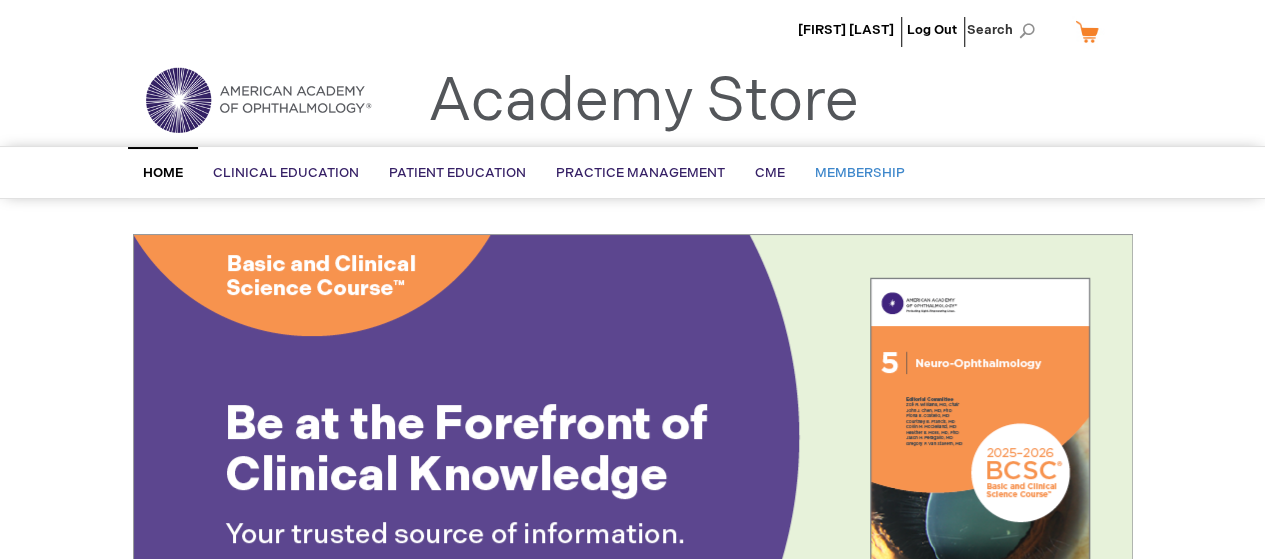 click on "Membership" at bounding box center [860, 173] 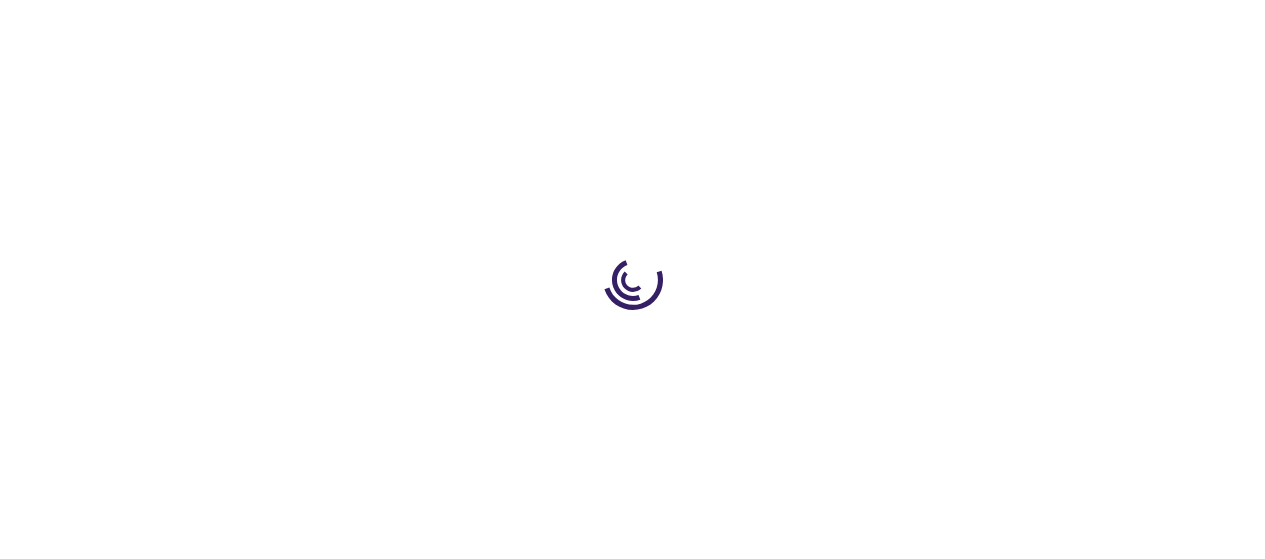 scroll, scrollTop: 0, scrollLeft: 0, axis: both 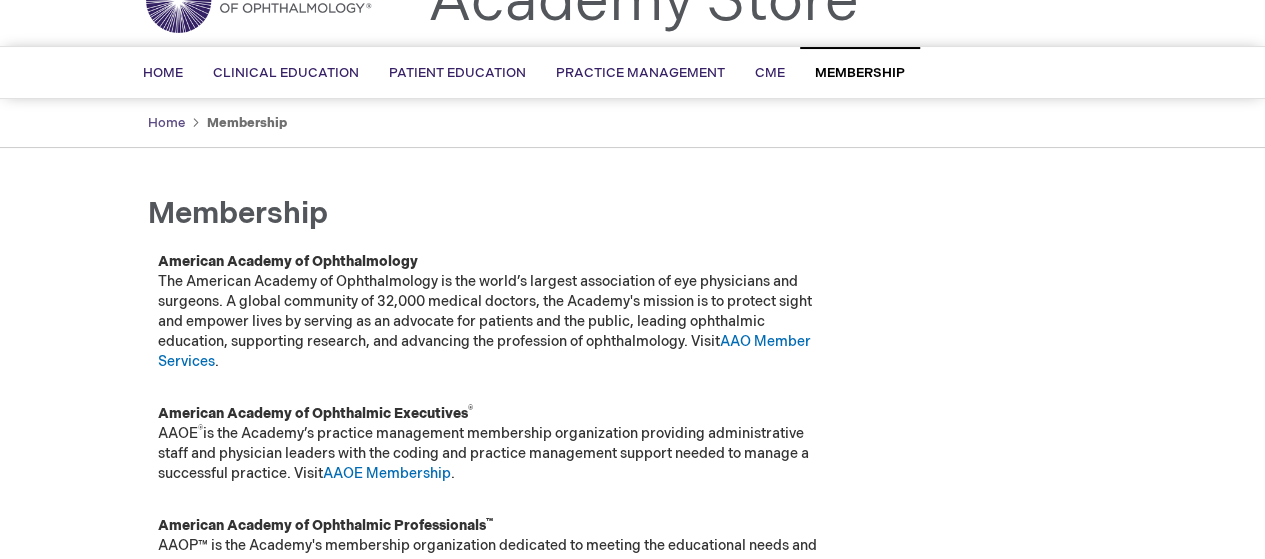 click on "Home" at bounding box center (166, 123) 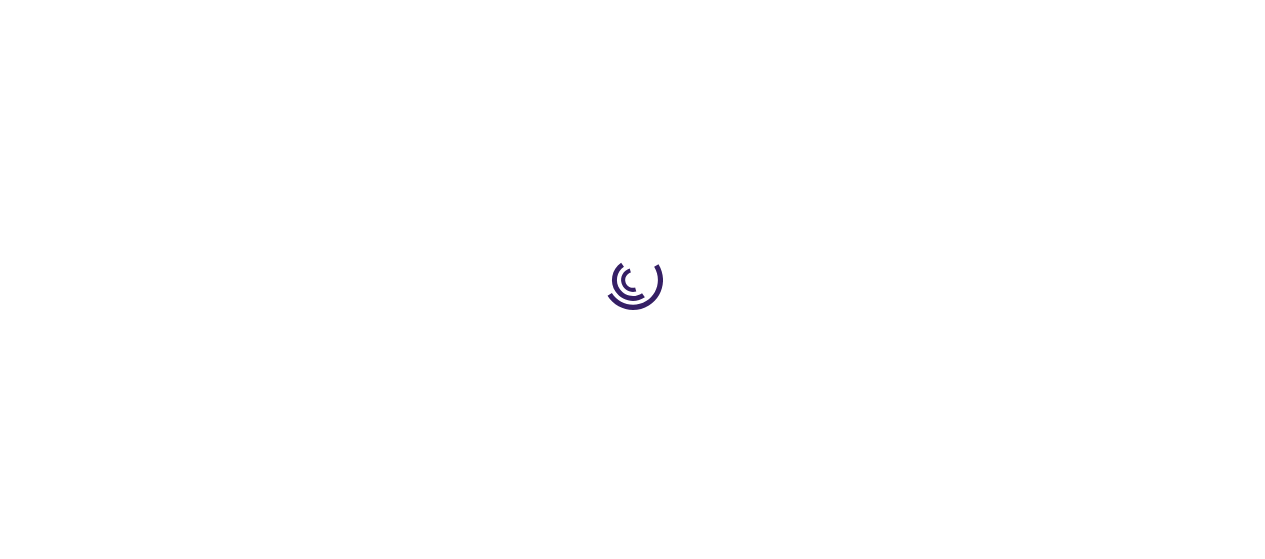 scroll, scrollTop: 0, scrollLeft: 0, axis: both 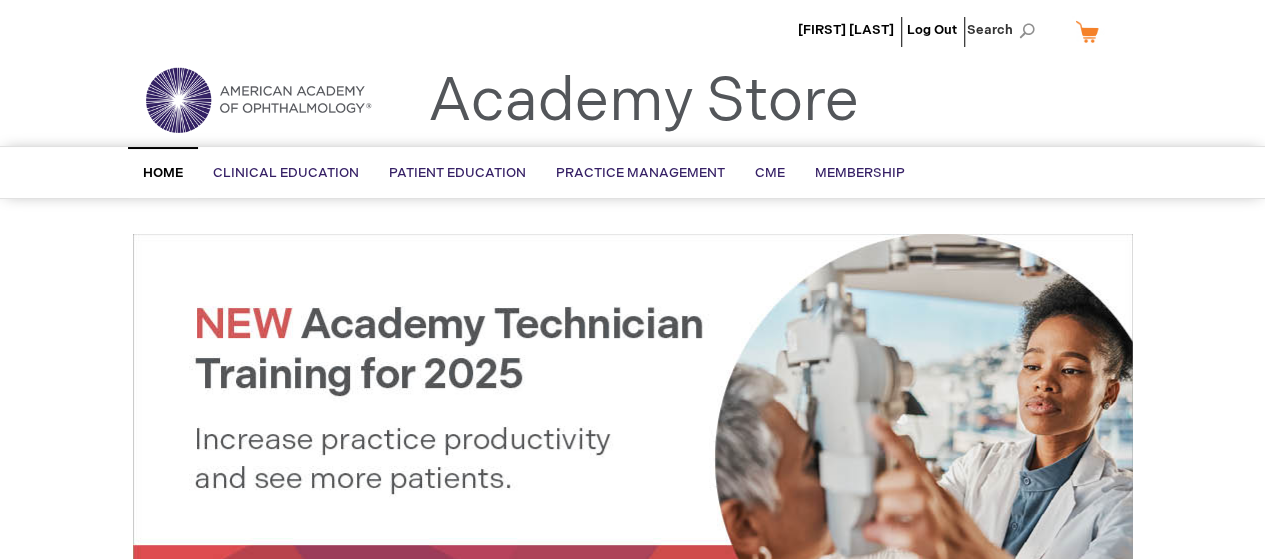 click on "Mohamed Anis
Log Out
Search" at bounding box center (633, 35) 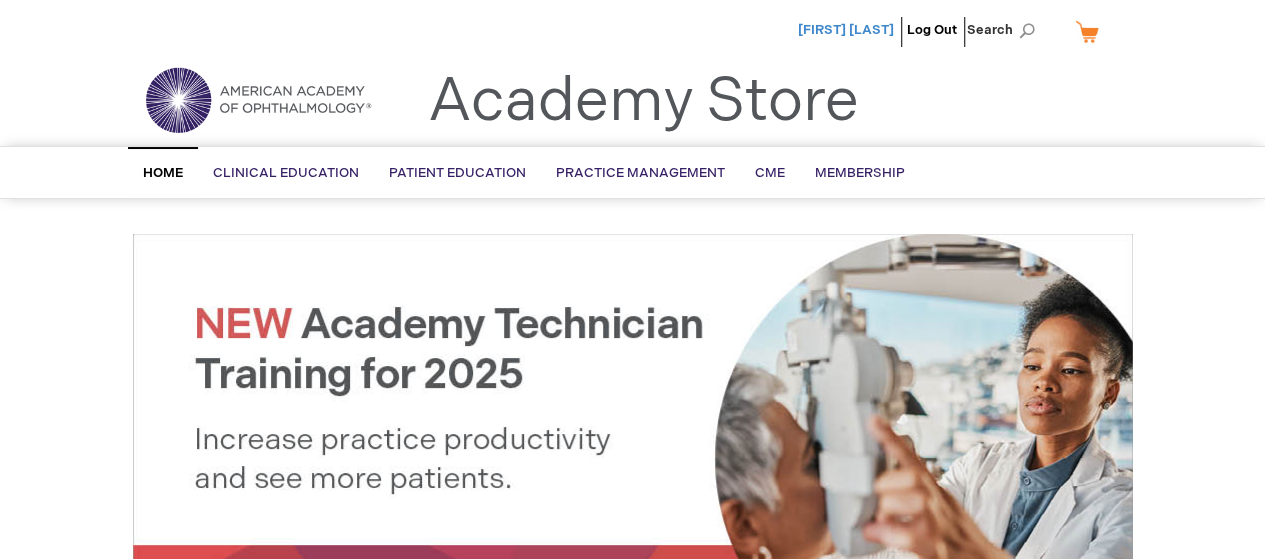 drag, startPoint x: 831, startPoint y: 30, endPoint x: 829, endPoint y: 41, distance: 11.18034 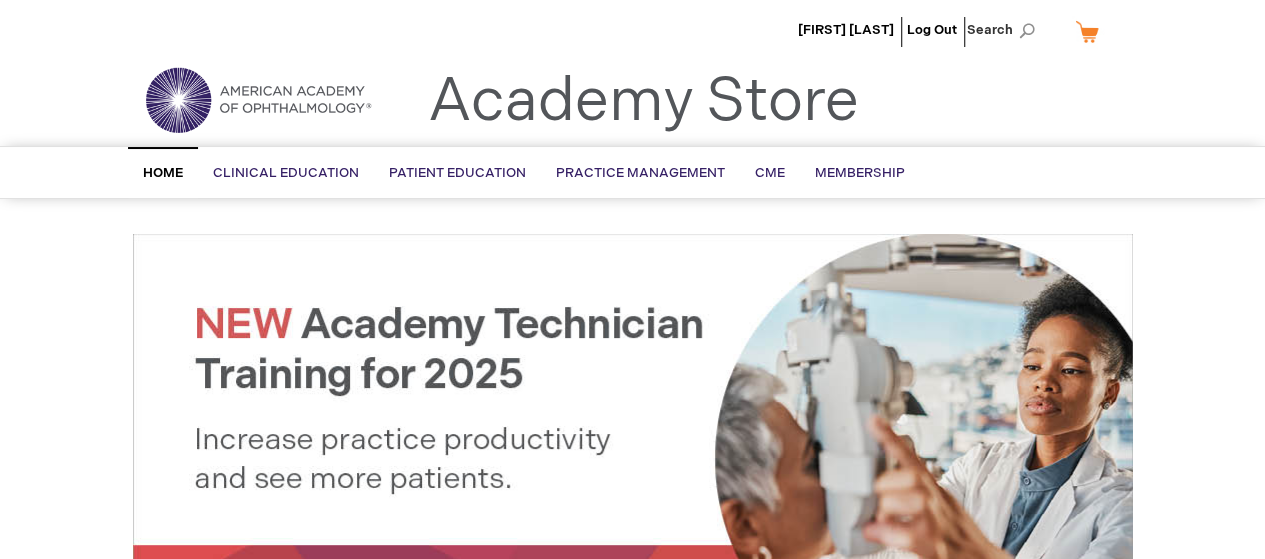 click on "[LAST] [FIRST]" at bounding box center (846, 30) 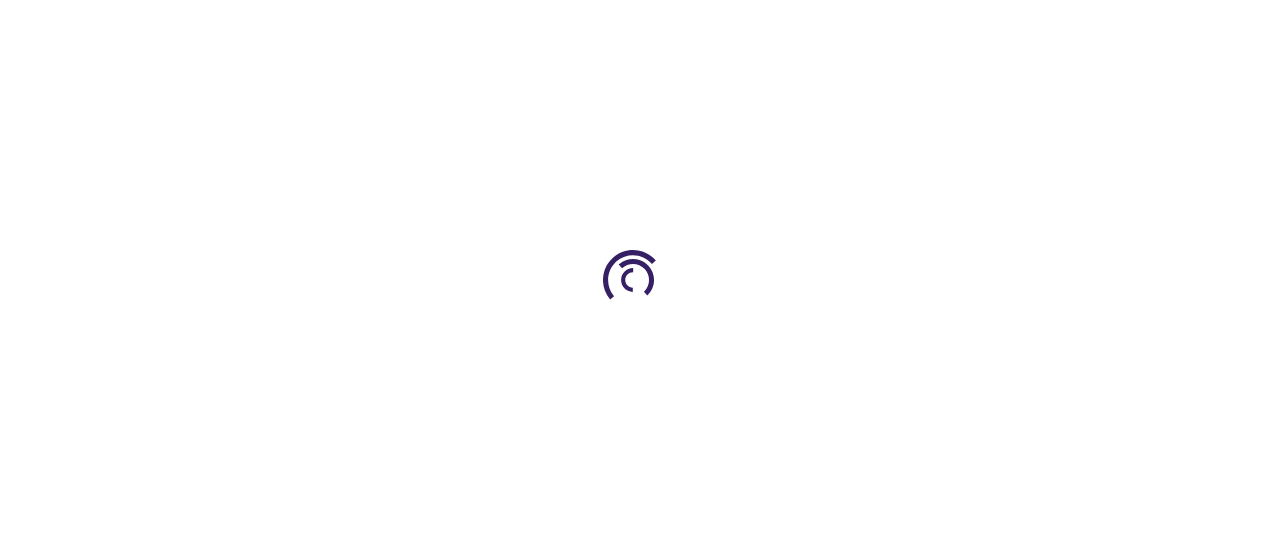scroll, scrollTop: 0, scrollLeft: 0, axis: both 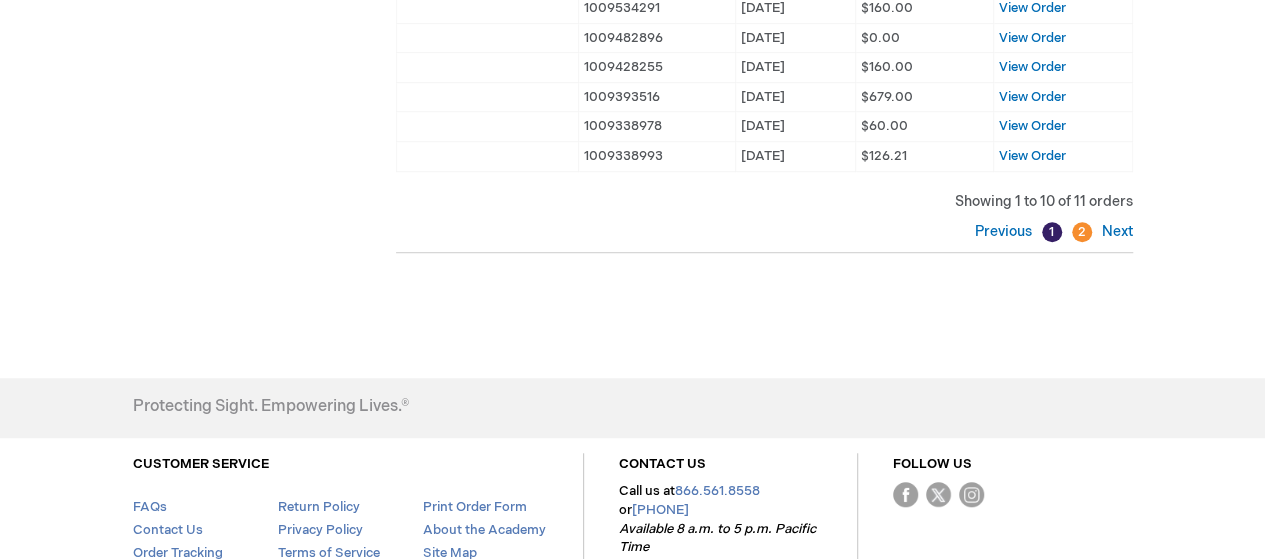 click on "2" at bounding box center [1082, 232] 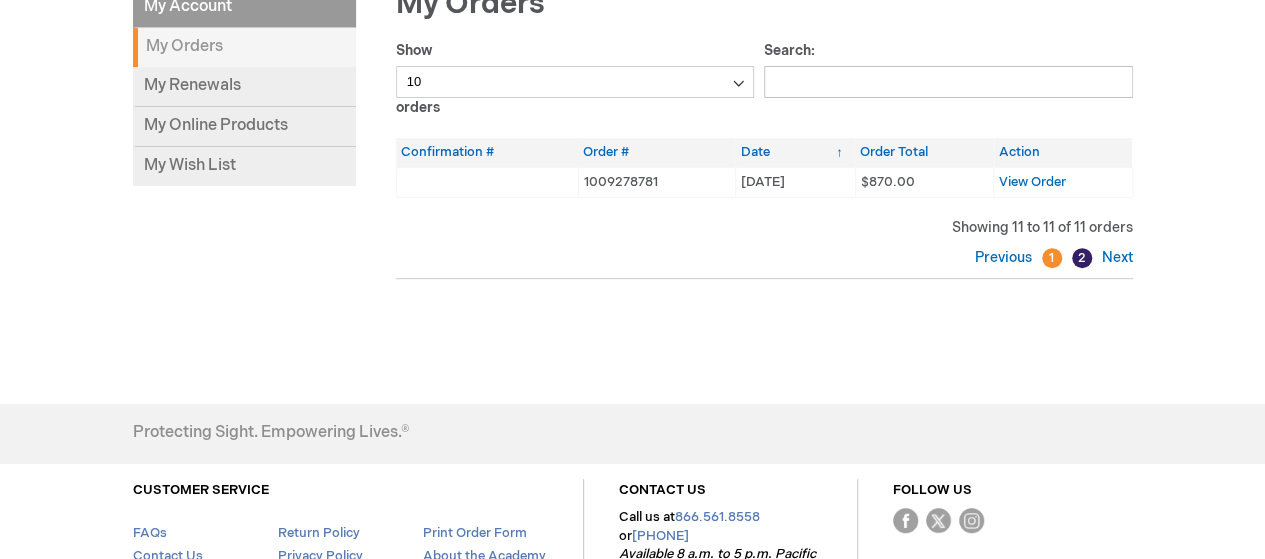 scroll, scrollTop: 167, scrollLeft: 0, axis: vertical 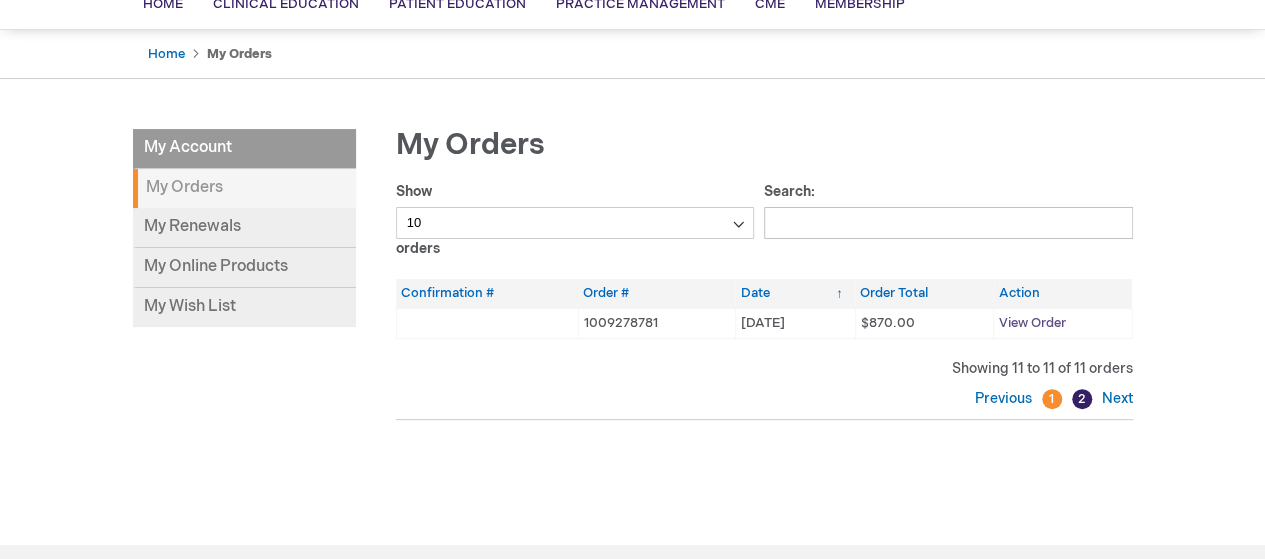 click on "View Order" at bounding box center [1032, 323] 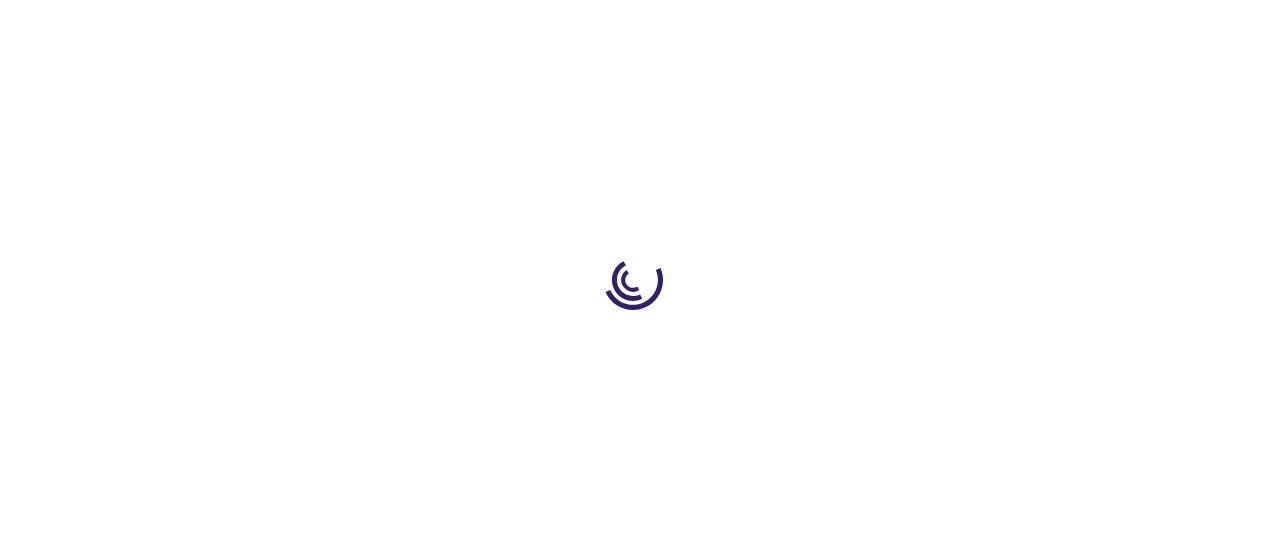 scroll, scrollTop: 0, scrollLeft: 0, axis: both 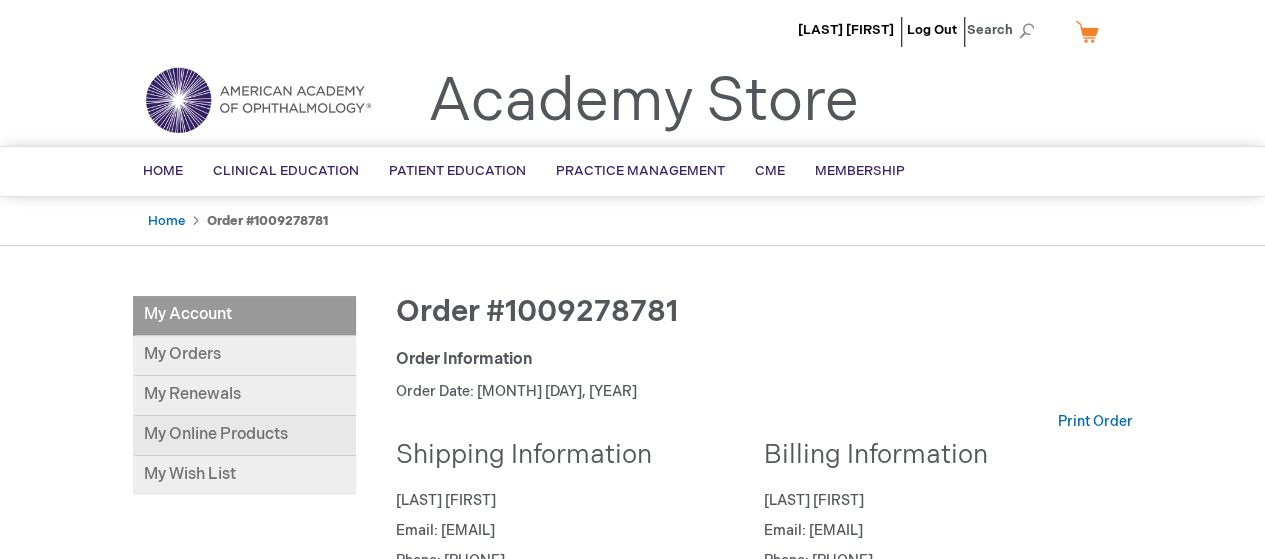click on "My Online Products" at bounding box center (244, 436) 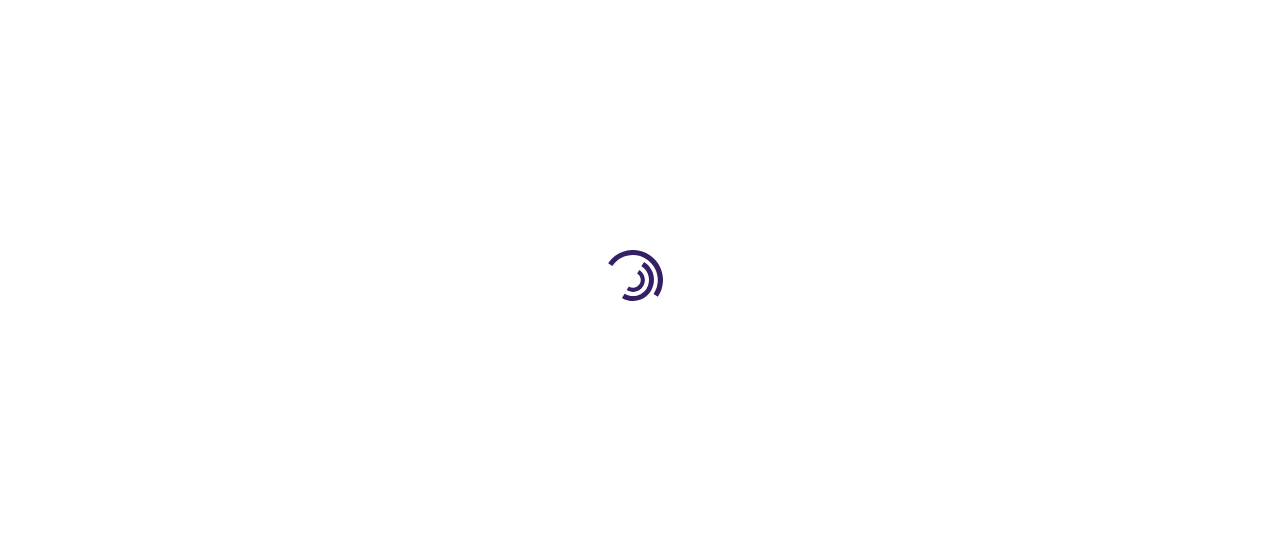 scroll, scrollTop: 0, scrollLeft: 0, axis: both 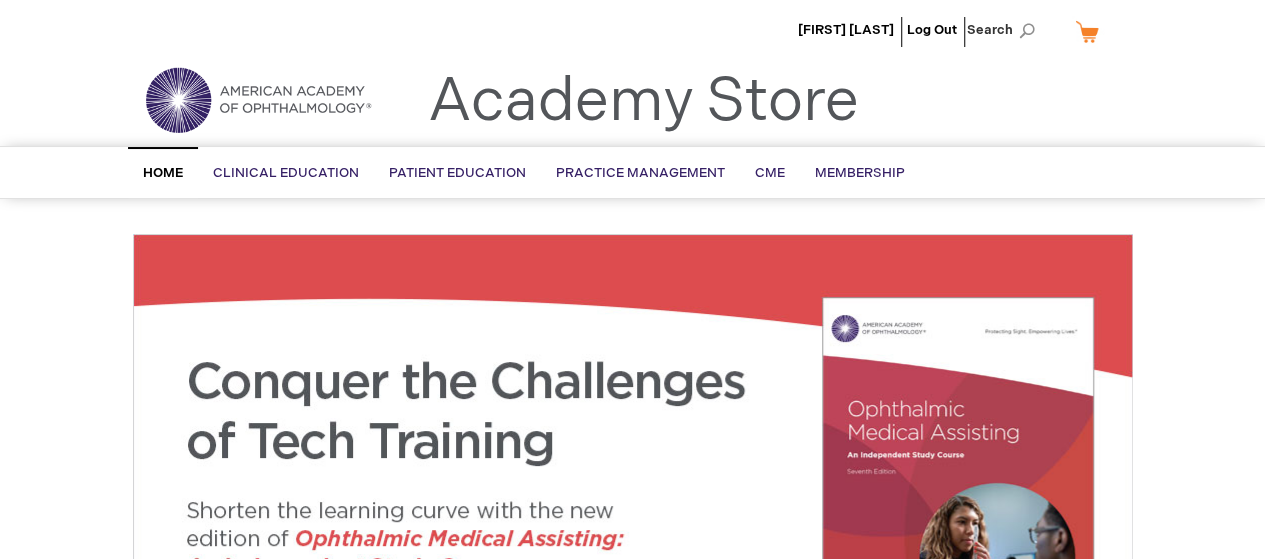 click on "[FIRST] [LAST]
Log Out
Search" at bounding box center (633, 35) 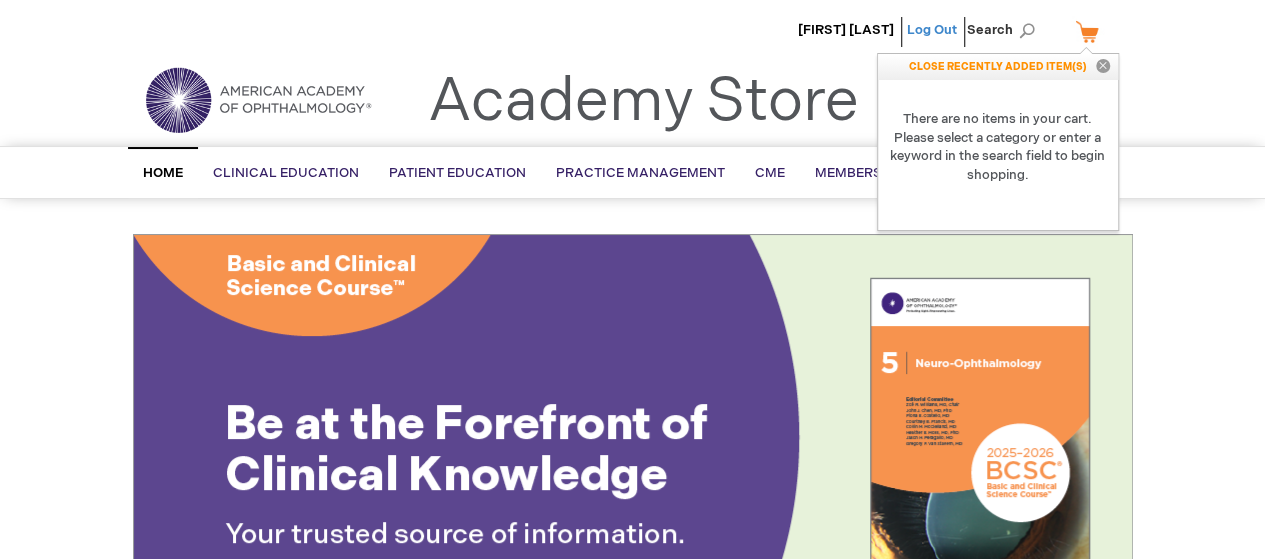 click on "Log Out" at bounding box center (932, 30) 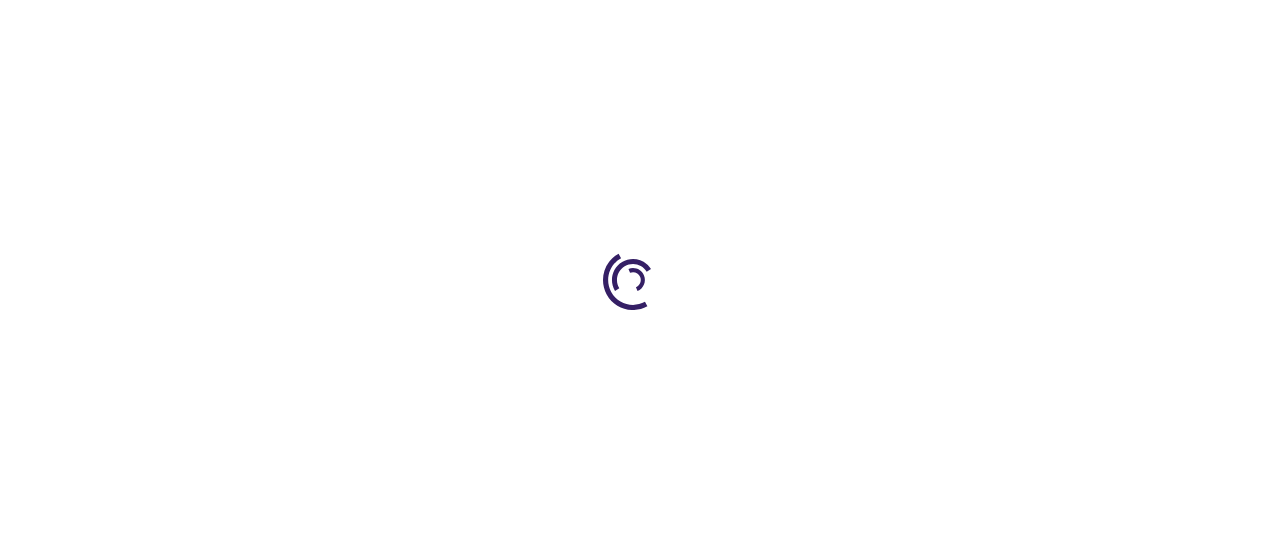 scroll, scrollTop: 0, scrollLeft: 0, axis: both 